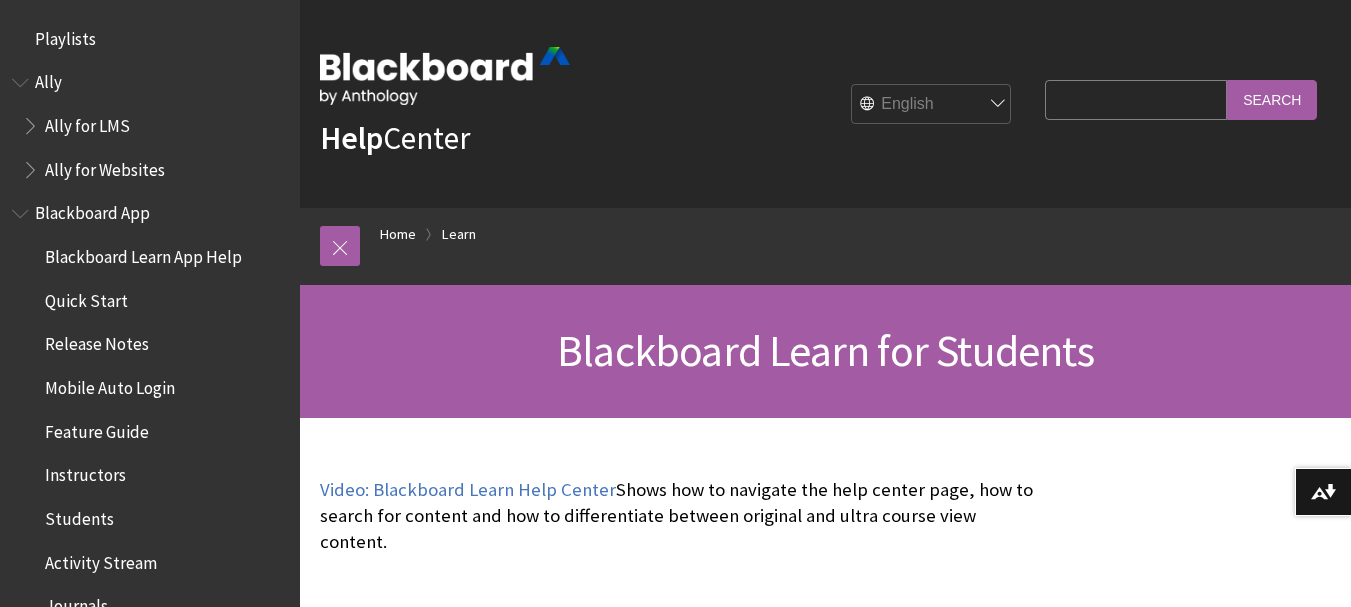 scroll, scrollTop: 0, scrollLeft: 0, axis: both 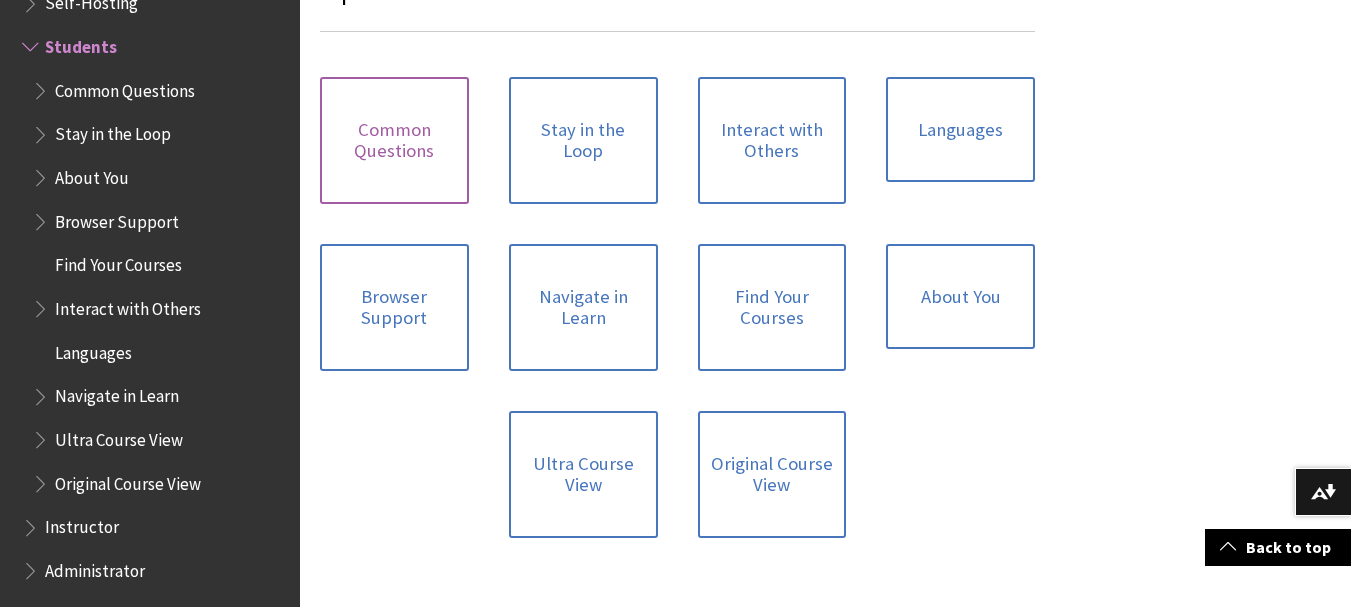 click on "Common Questions" at bounding box center (394, 140) 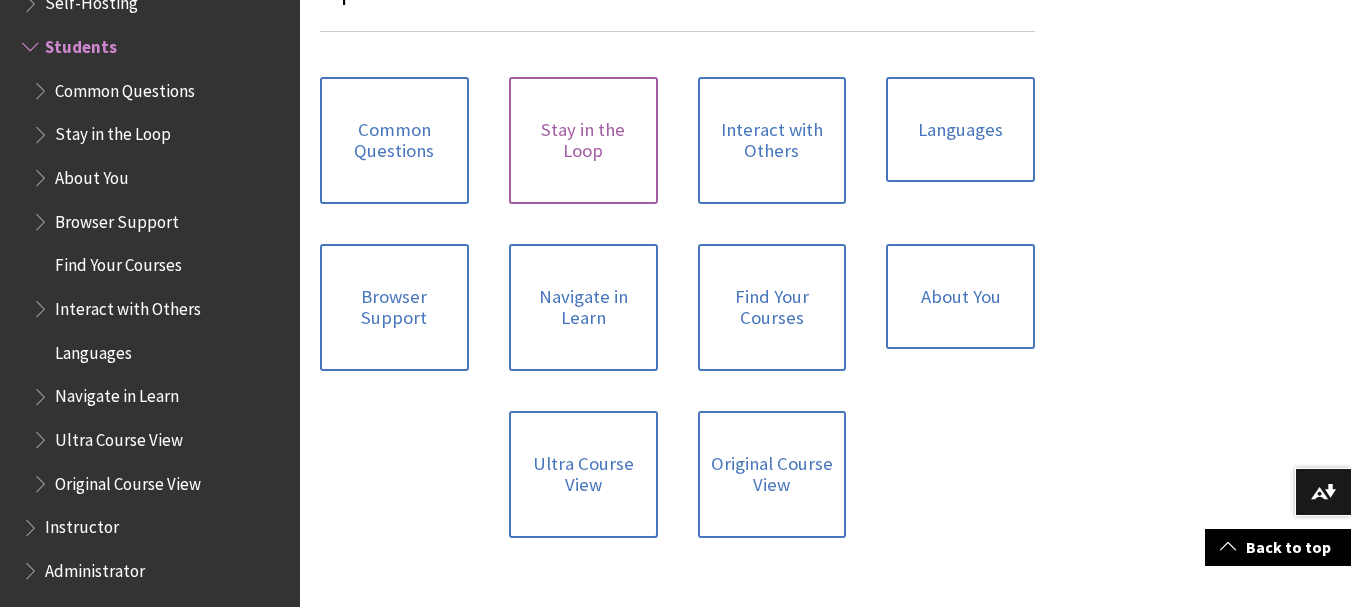 click on "Stay in the Loop" at bounding box center [583, 140] 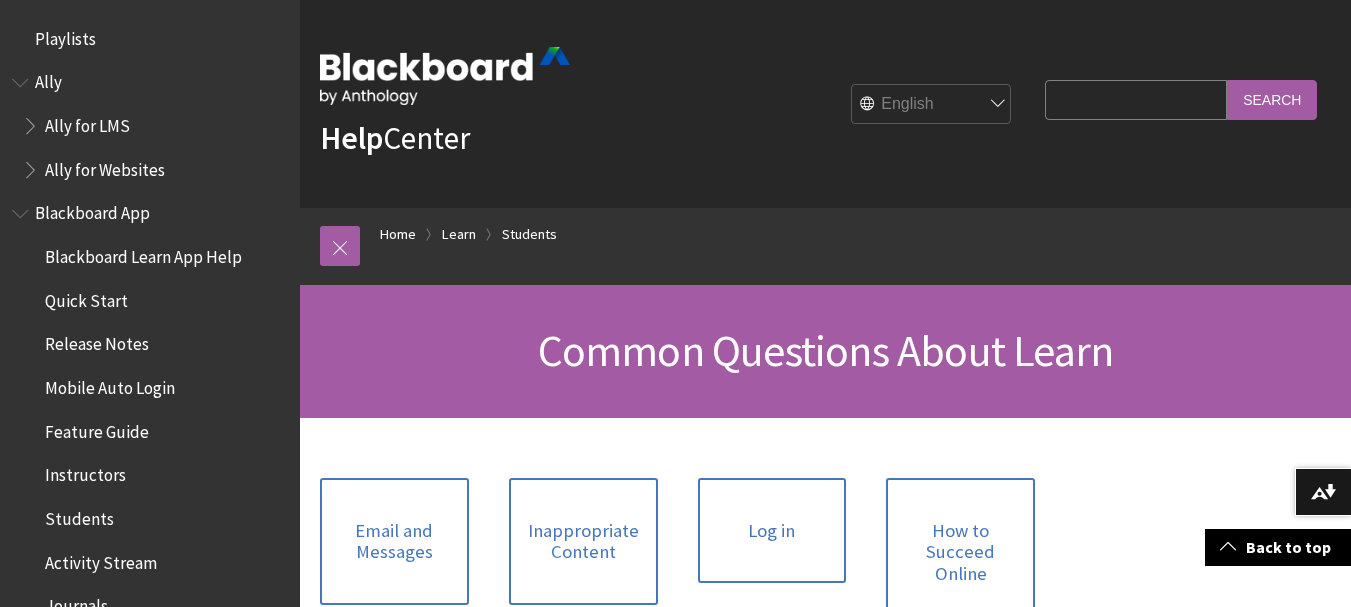 scroll, scrollTop: 300, scrollLeft: 0, axis: vertical 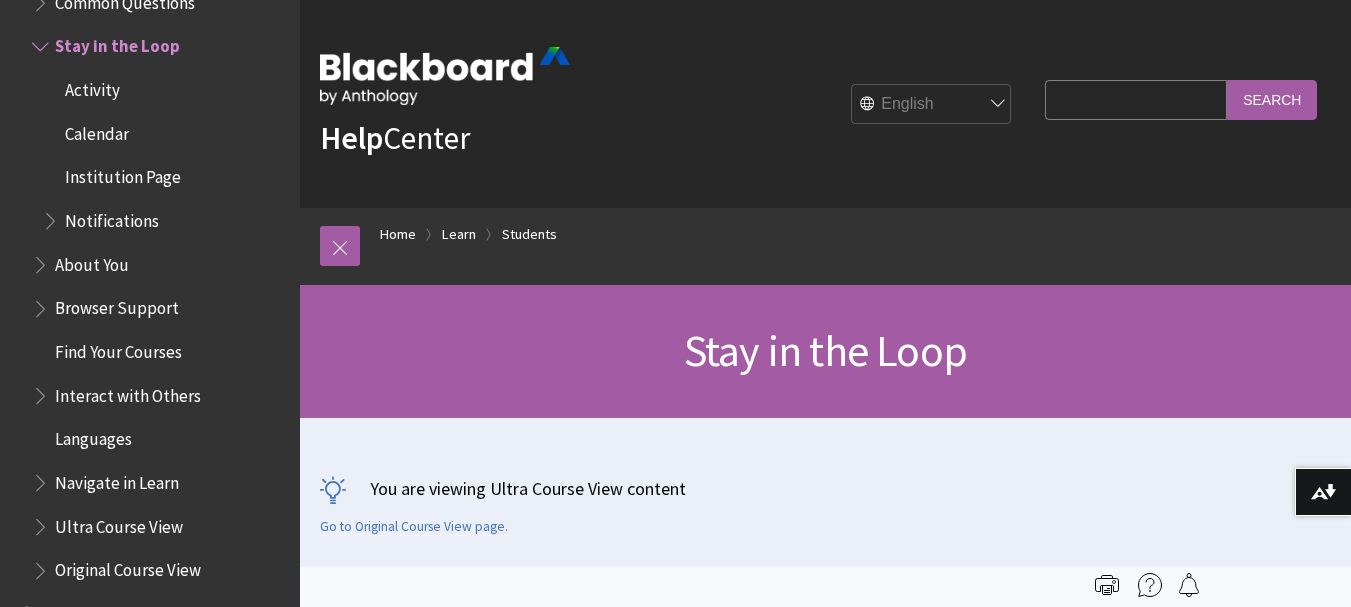 click on "Activity" at bounding box center (92, 86) 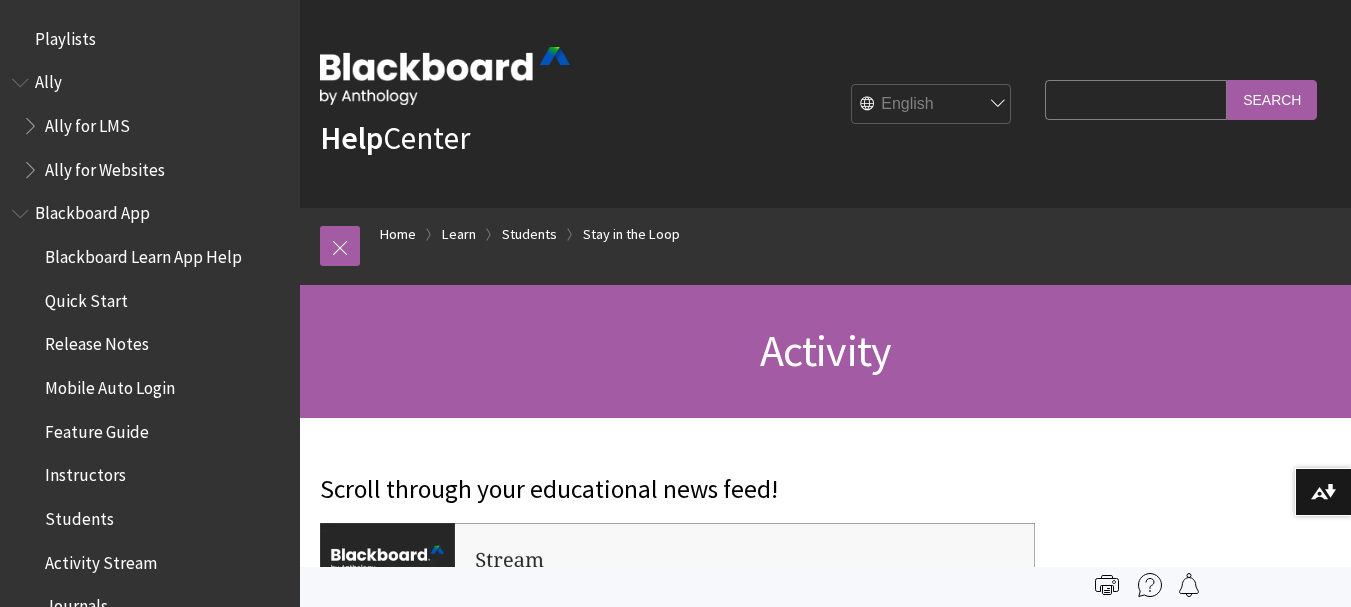 scroll, scrollTop: 500, scrollLeft: 0, axis: vertical 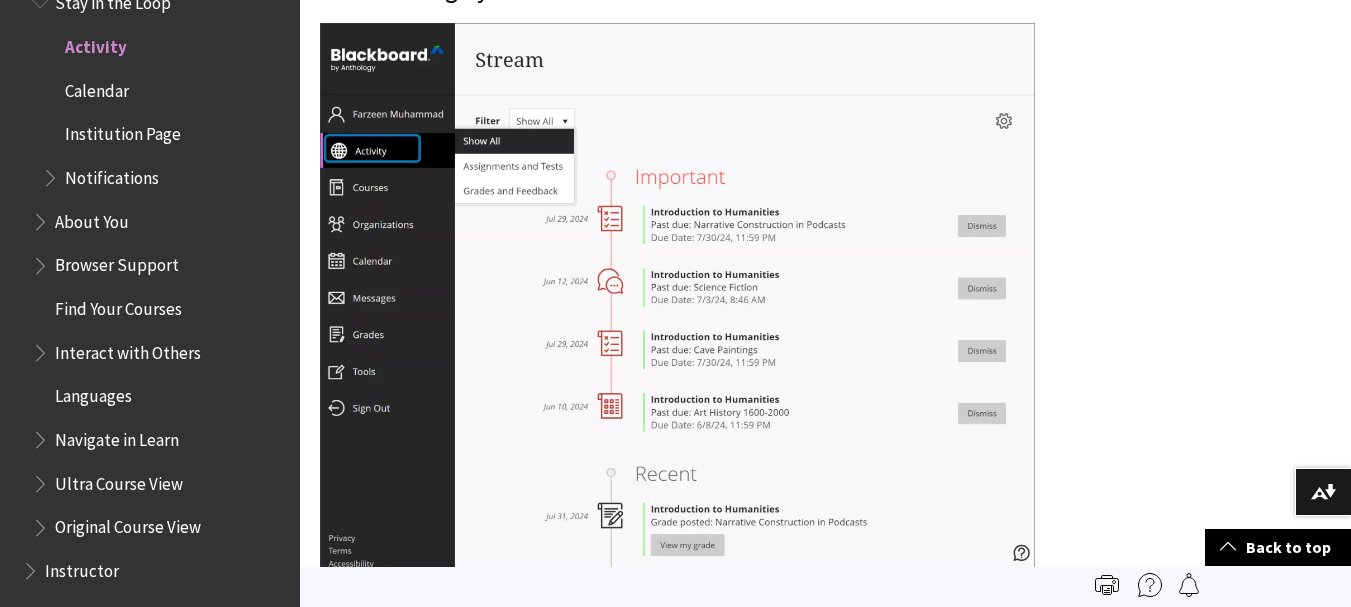 click on "Calendar" at bounding box center (97, 87) 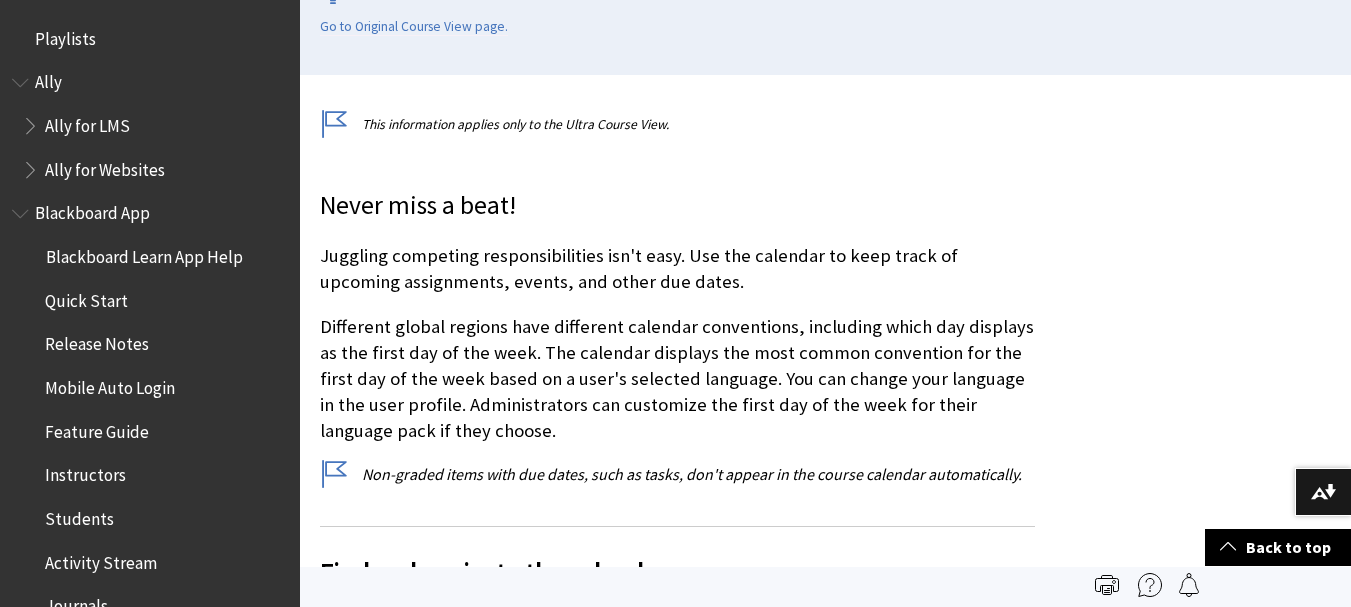 scroll, scrollTop: 500, scrollLeft: 0, axis: vertical 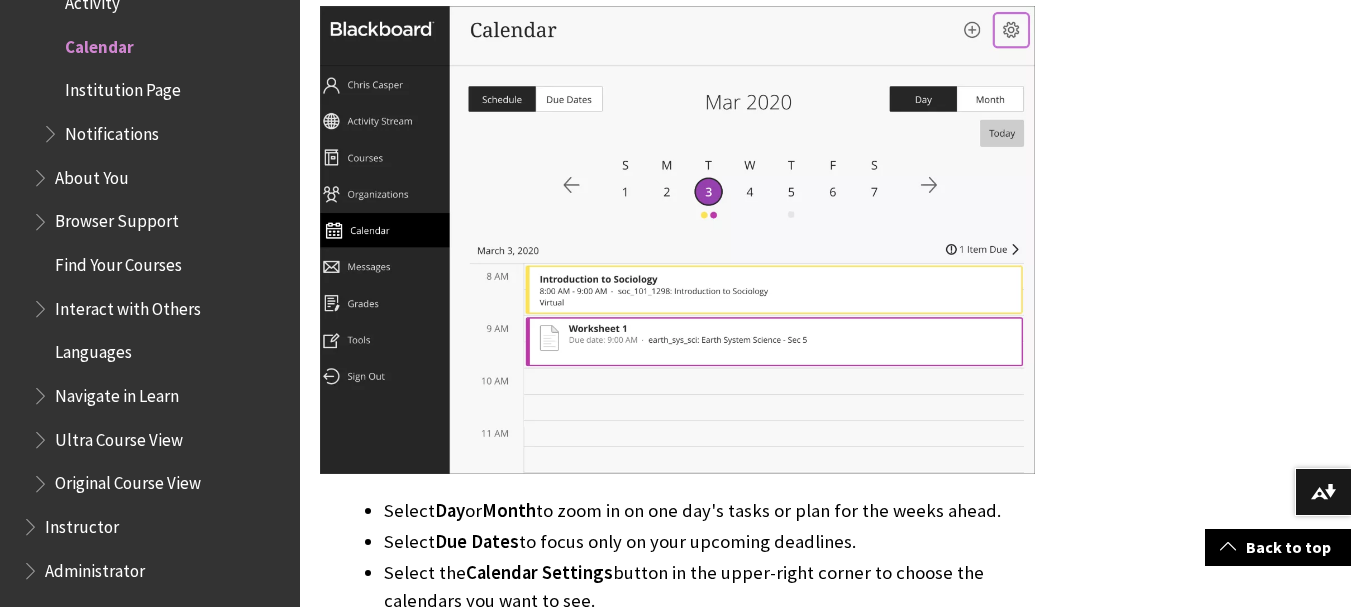 click on "Institution Page" at bounding box center (123, 87) 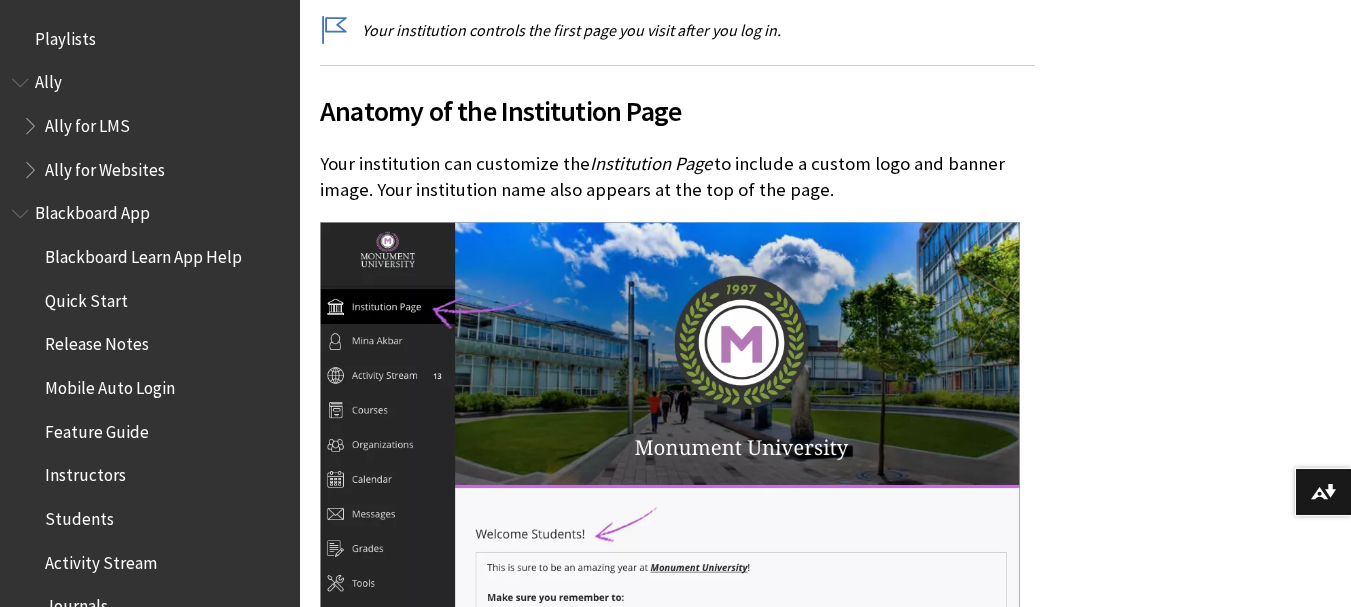 scroll, scrollTop: 600, scrollLeft: 0, axis: vertical 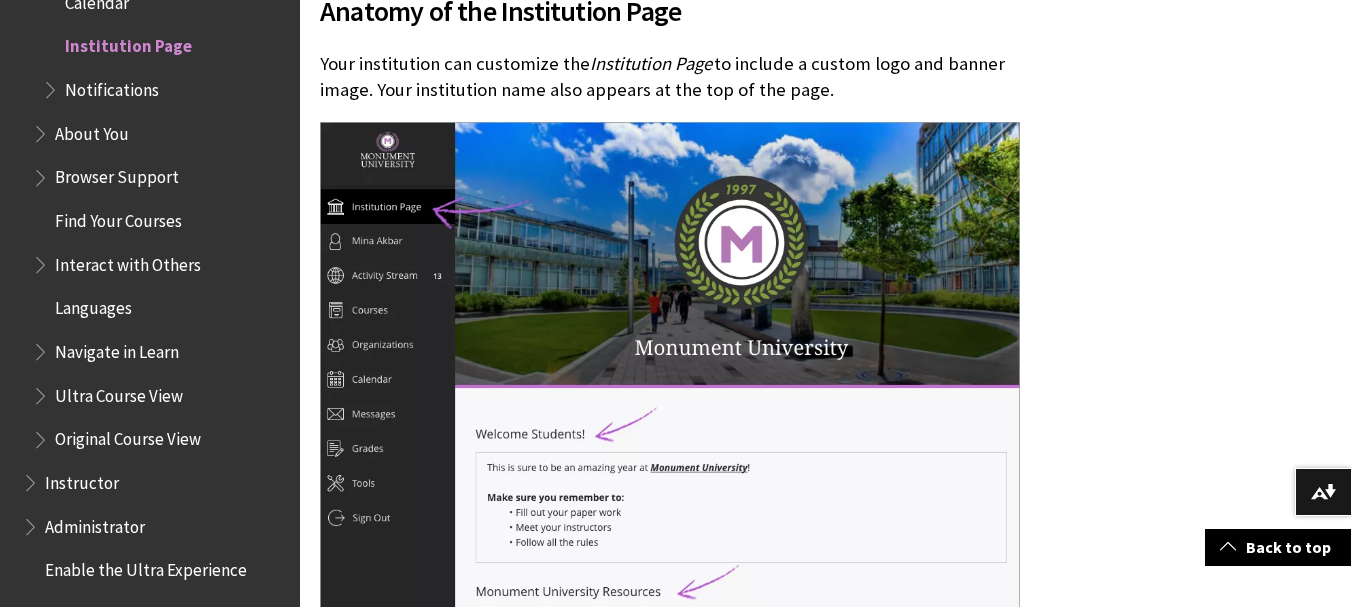 click on "Notifications" at bounding box center (112, 86) 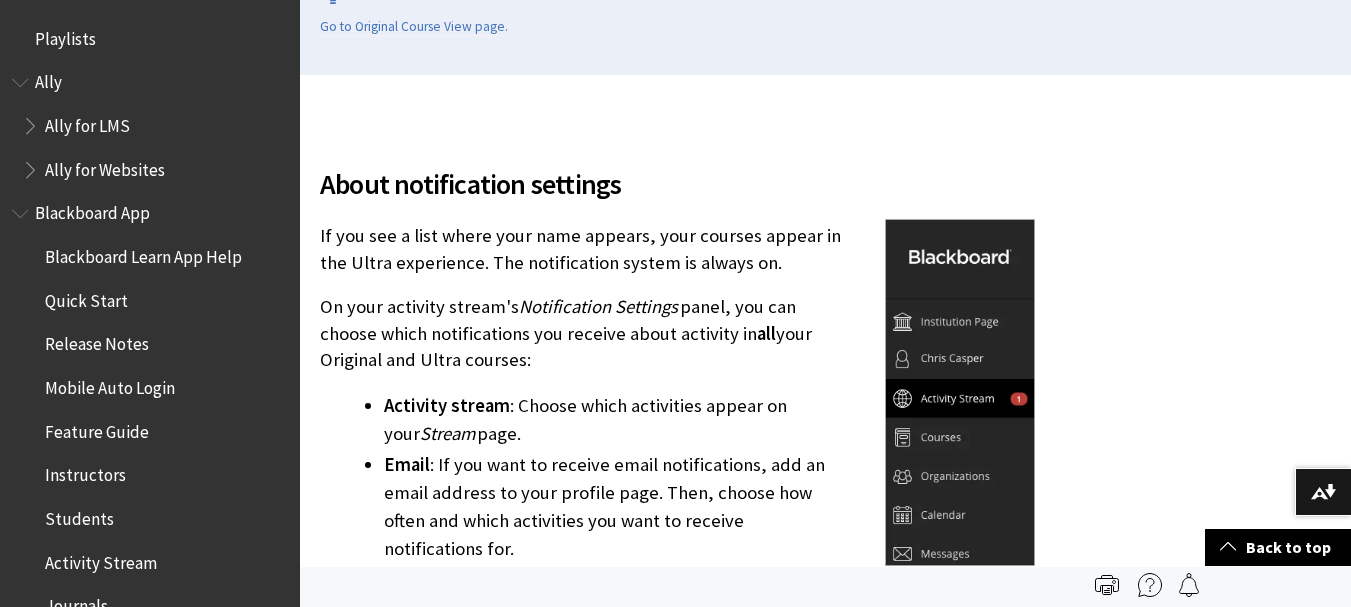 scroll, scrollTop: 500, scrollLeft: 0, axis: vertical 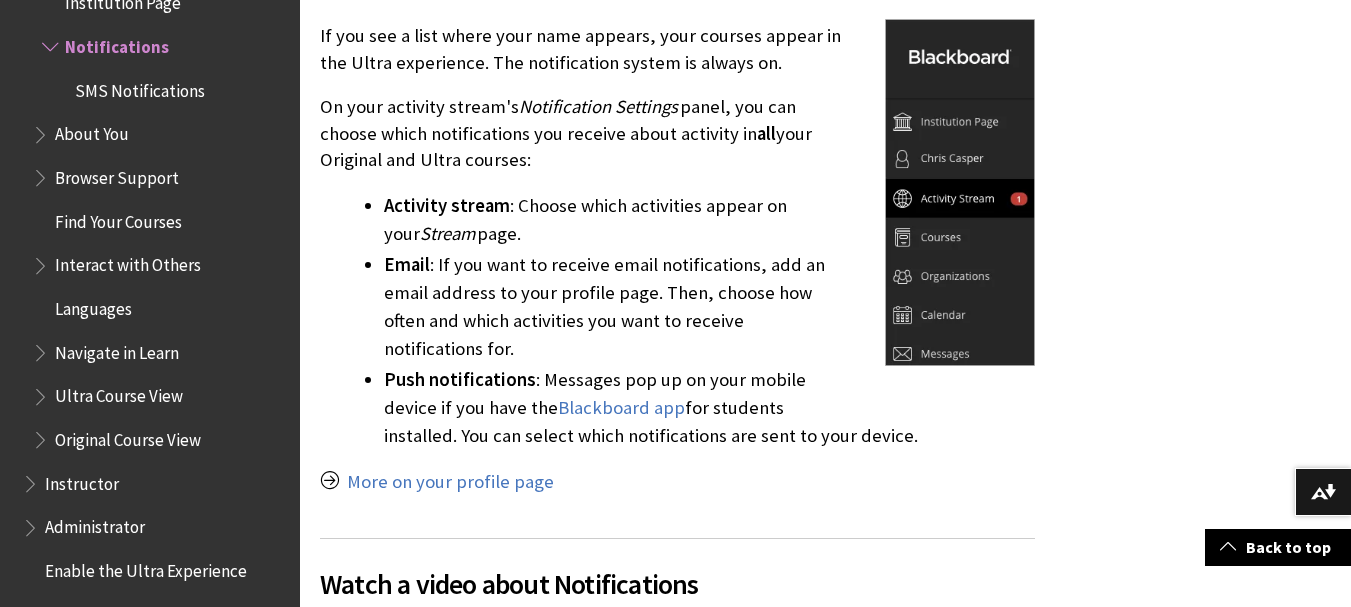 click on "SMS Notifications" at bounding box center [140, 87] 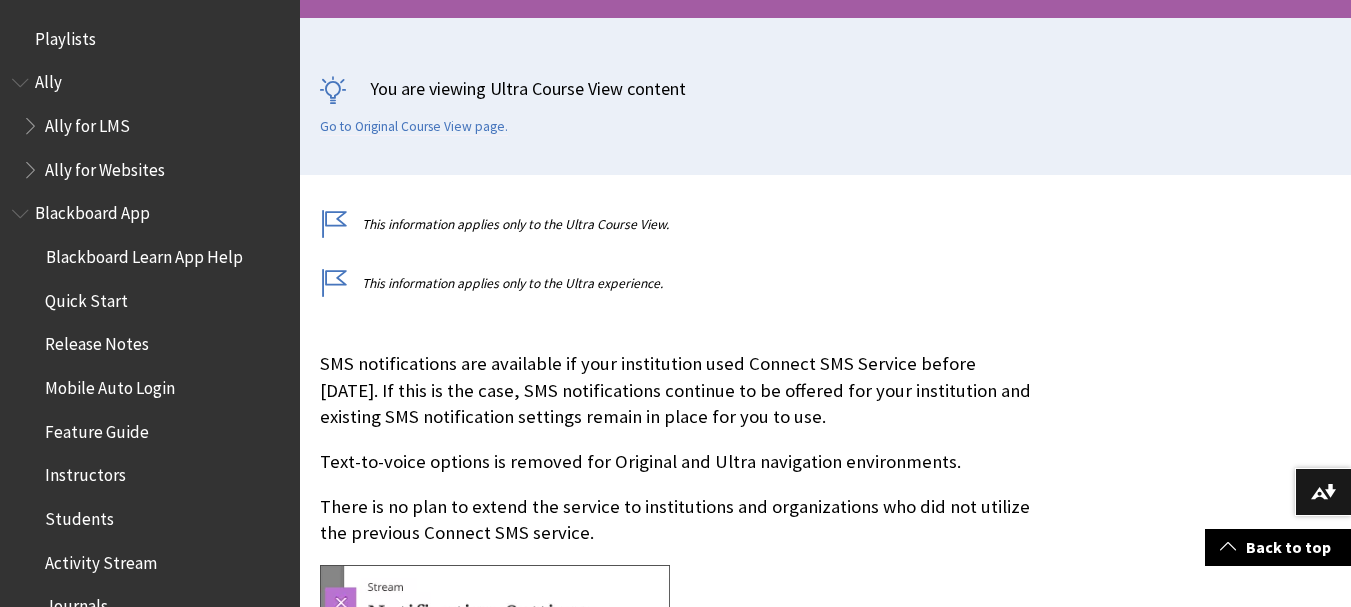 scroll, scrollTop: 500, scrollLeft: 0, axis: vertical 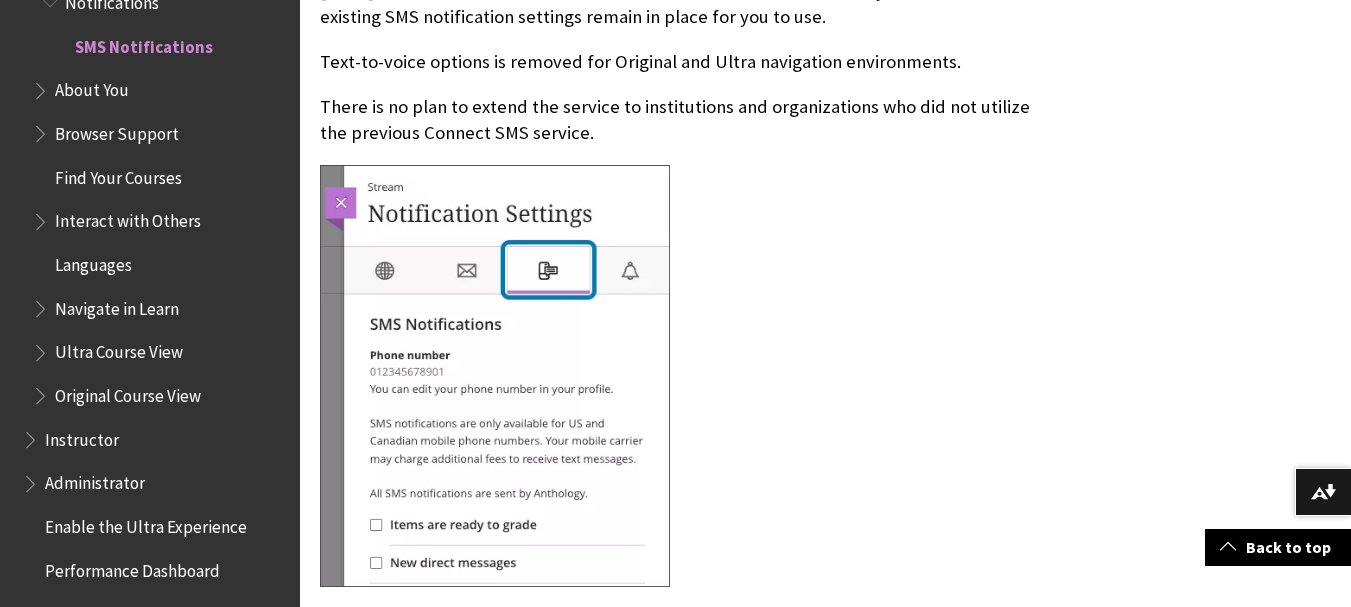 click on "About You" at bounding box center [92, 87] 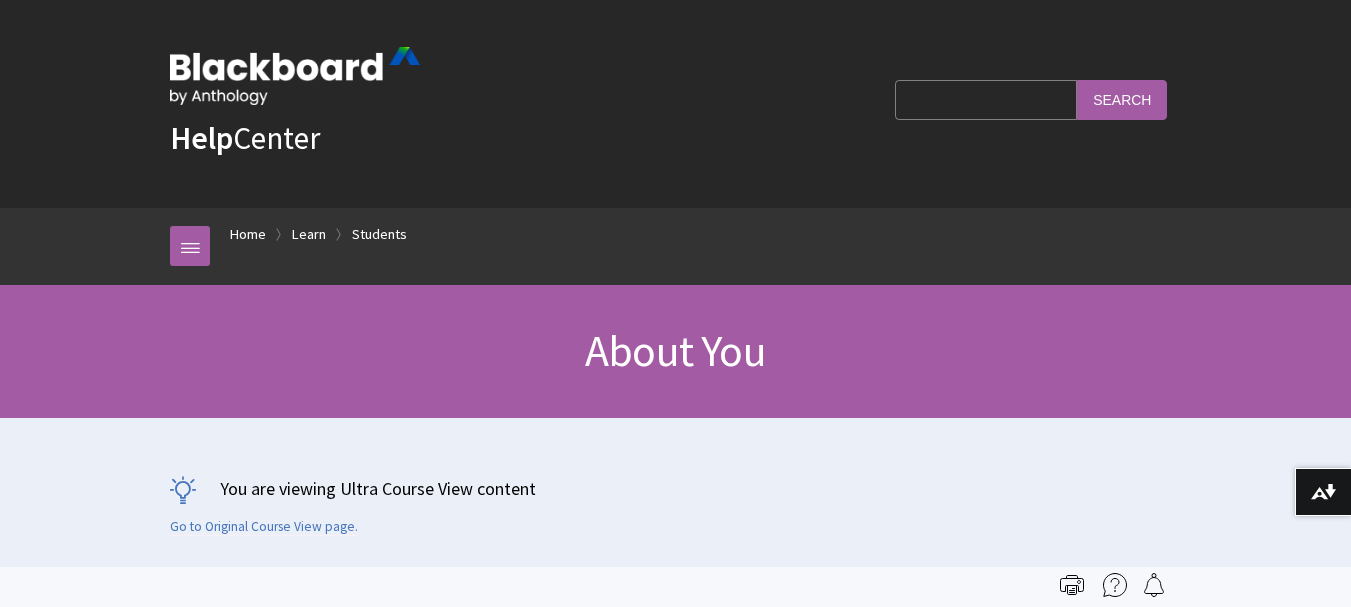 scroll, scrollTop: 558, scrollLeft: 0, axis: vertical 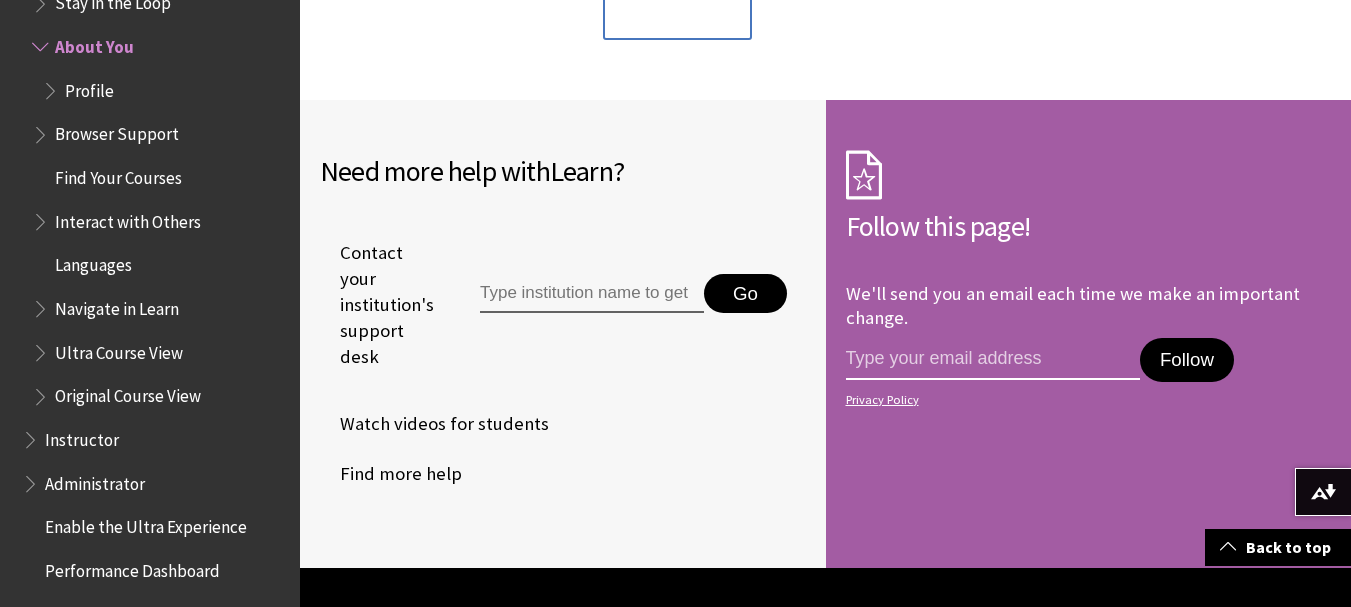 click at bounding box center (993, 359) 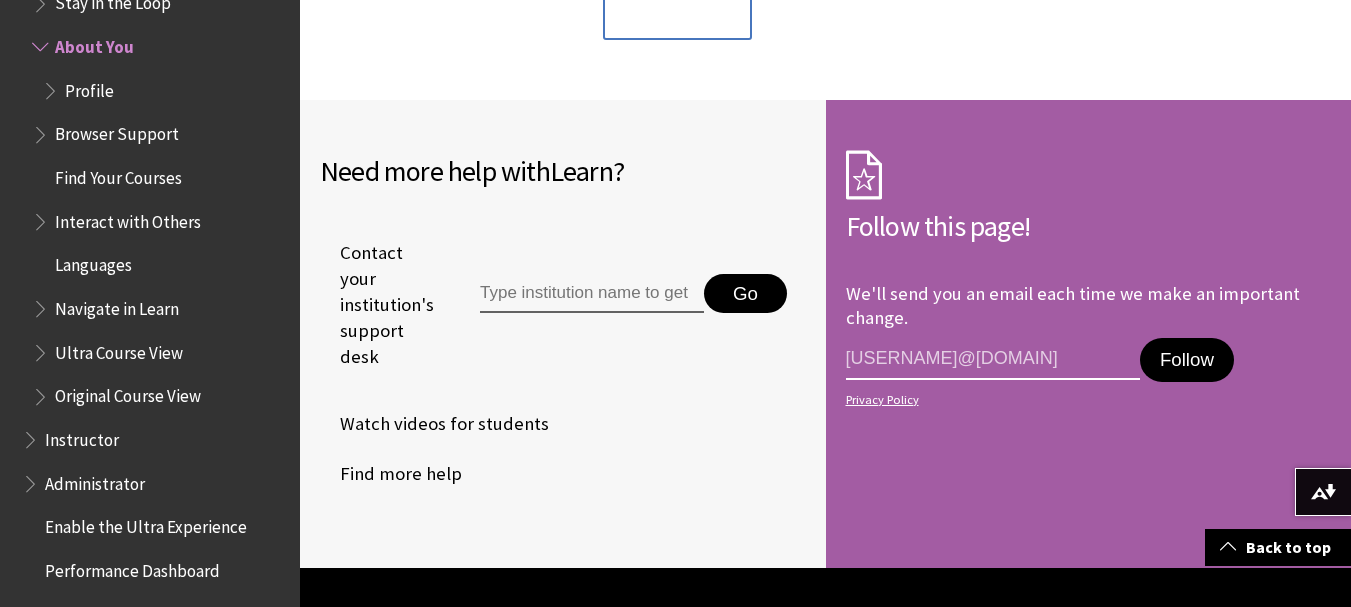 type on "[USERNAME]@[DOMAIN]" 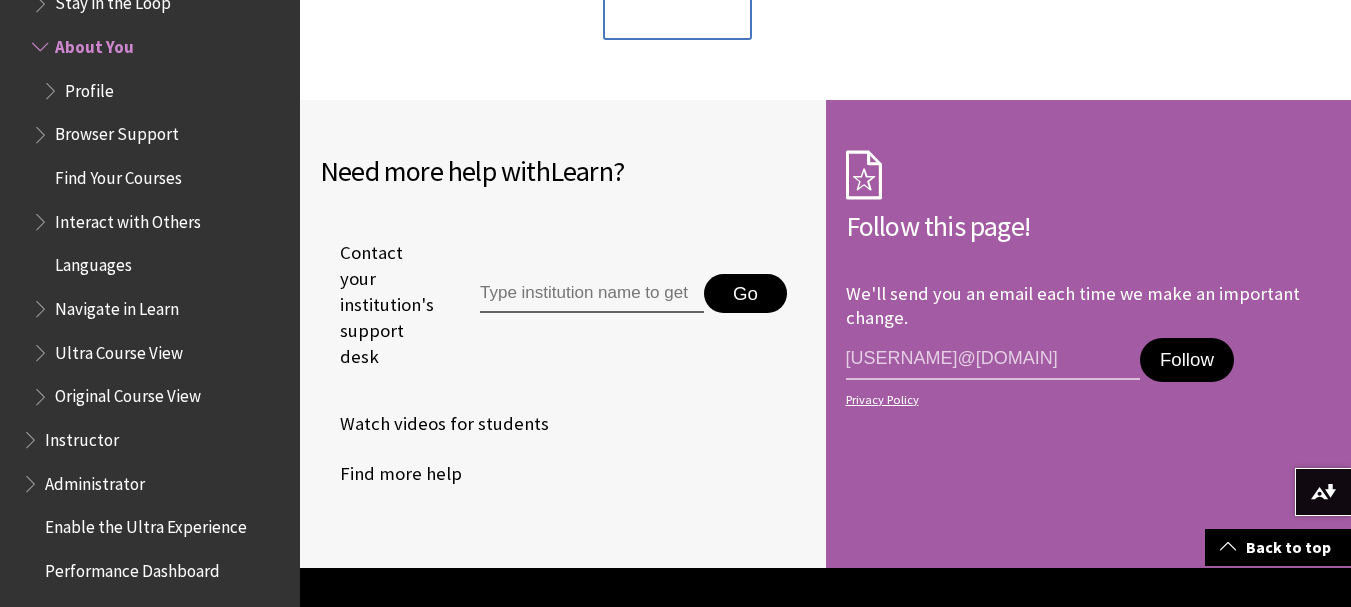 click on "Follow" at bounding box center [1187, 360] 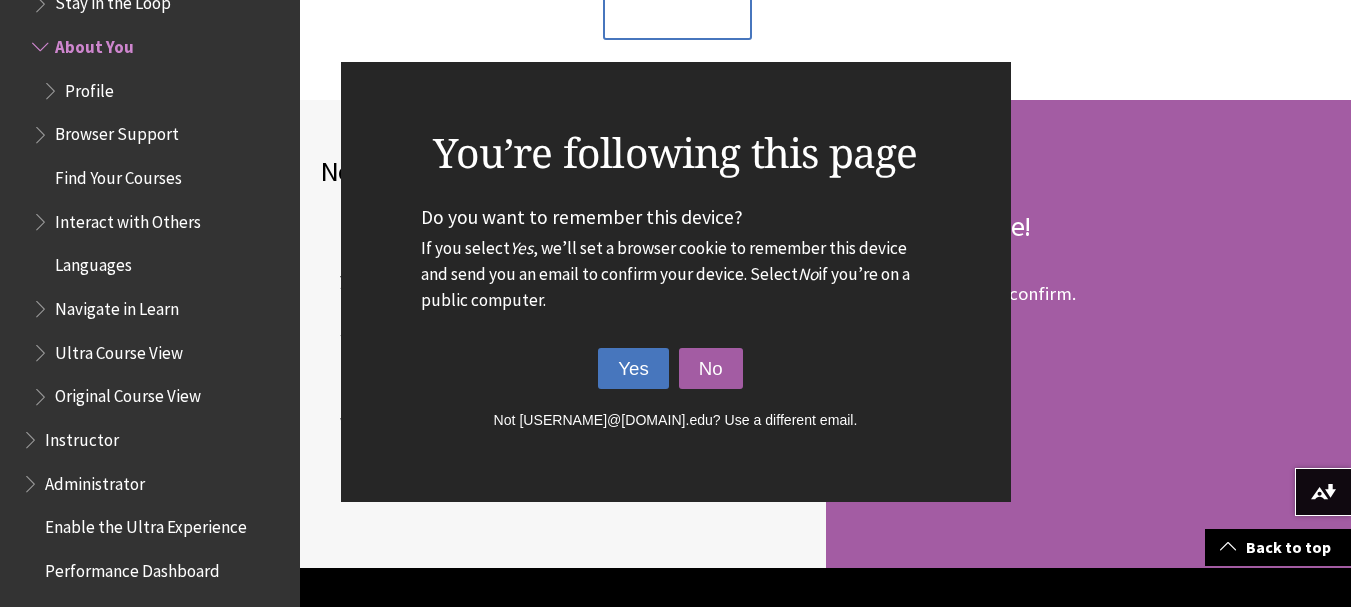 click on "Yes" at bounding box center [633, 369] 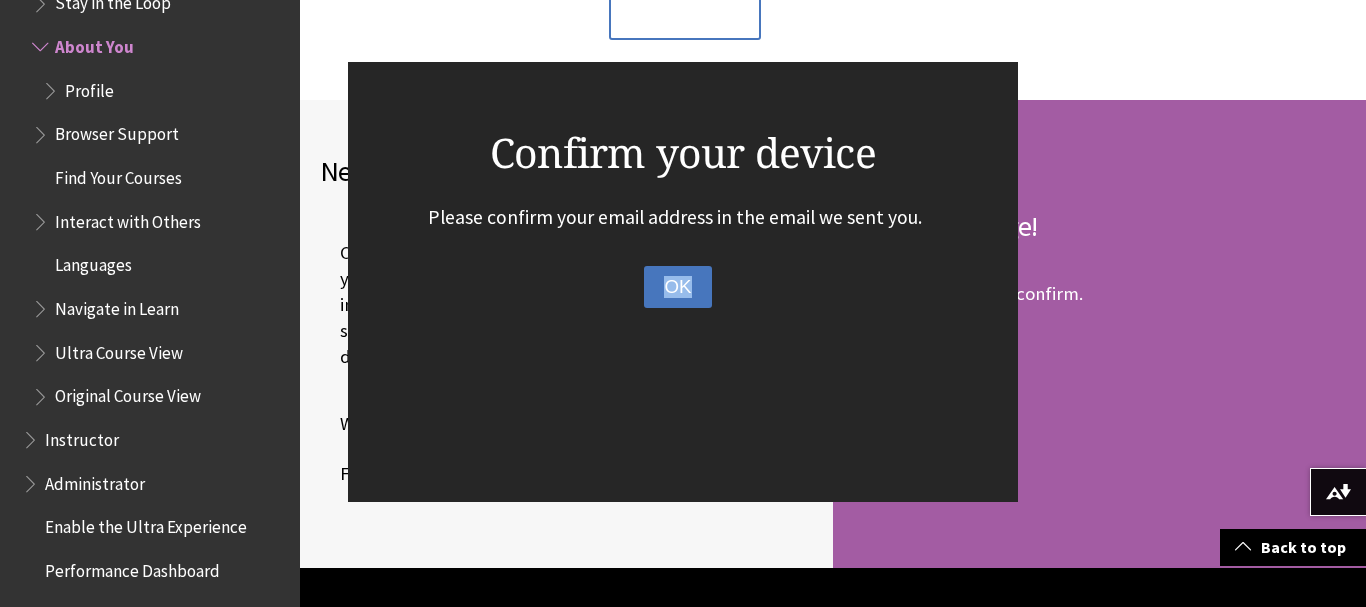 click on "OK" at bounding box center (677, 287) 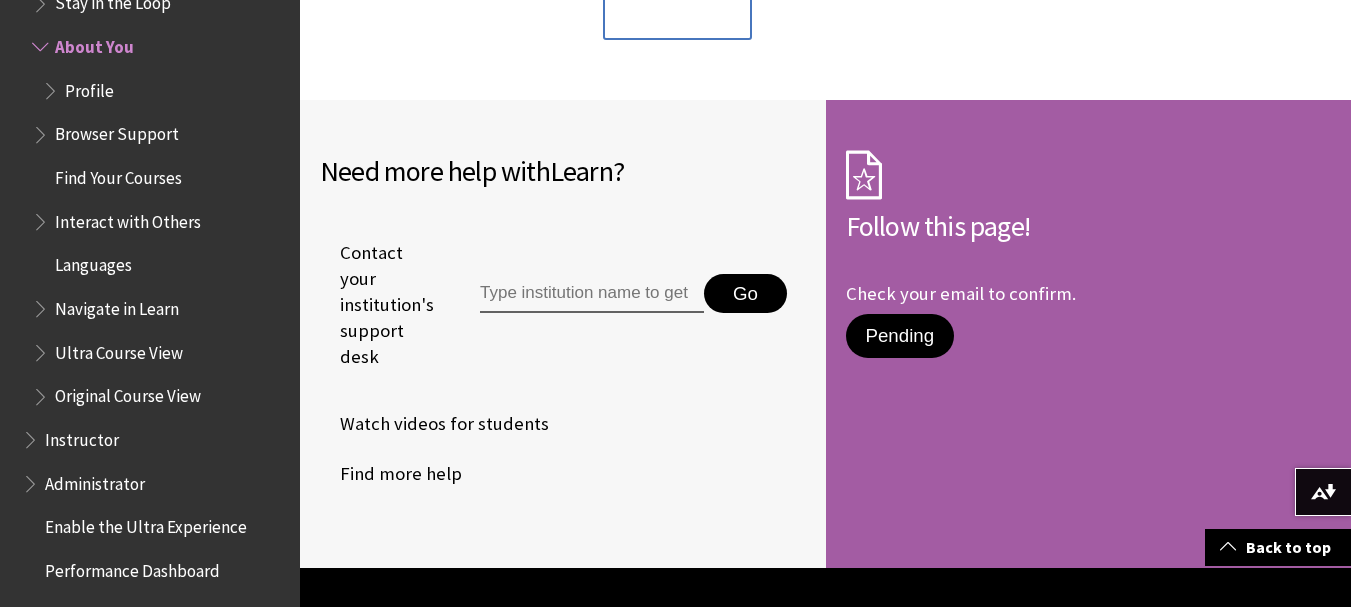 click on "Pending" at bounding box center (900, 336) 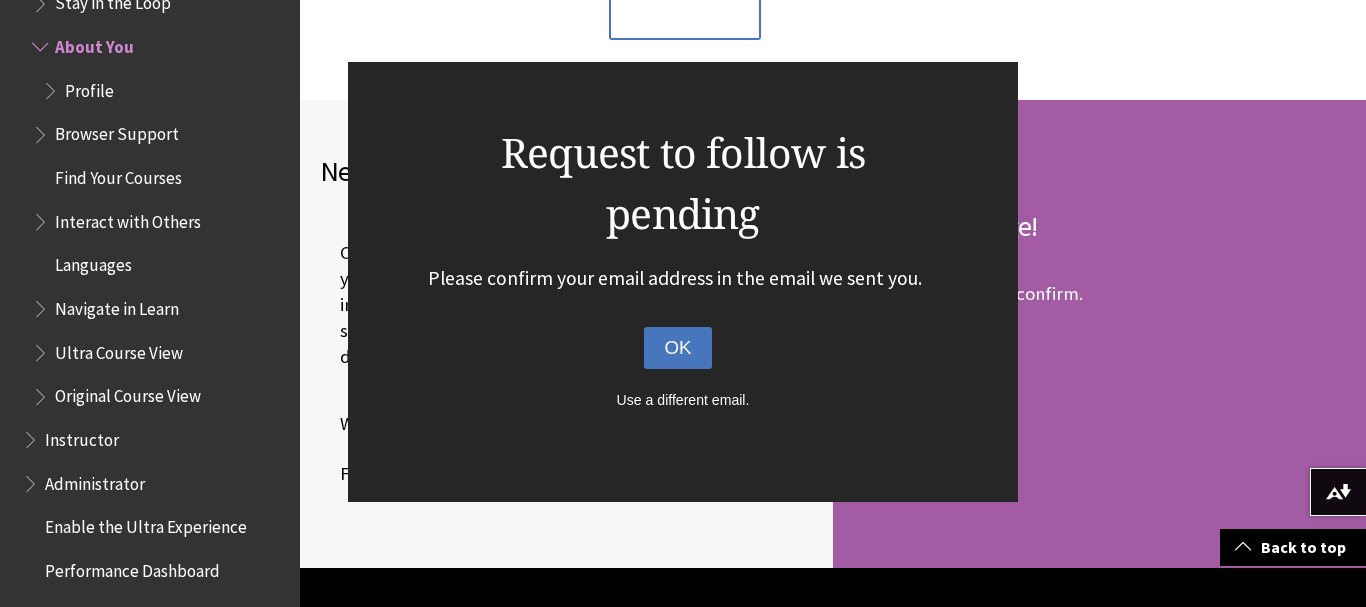 click on "OK" at bounding box center (677, 348) 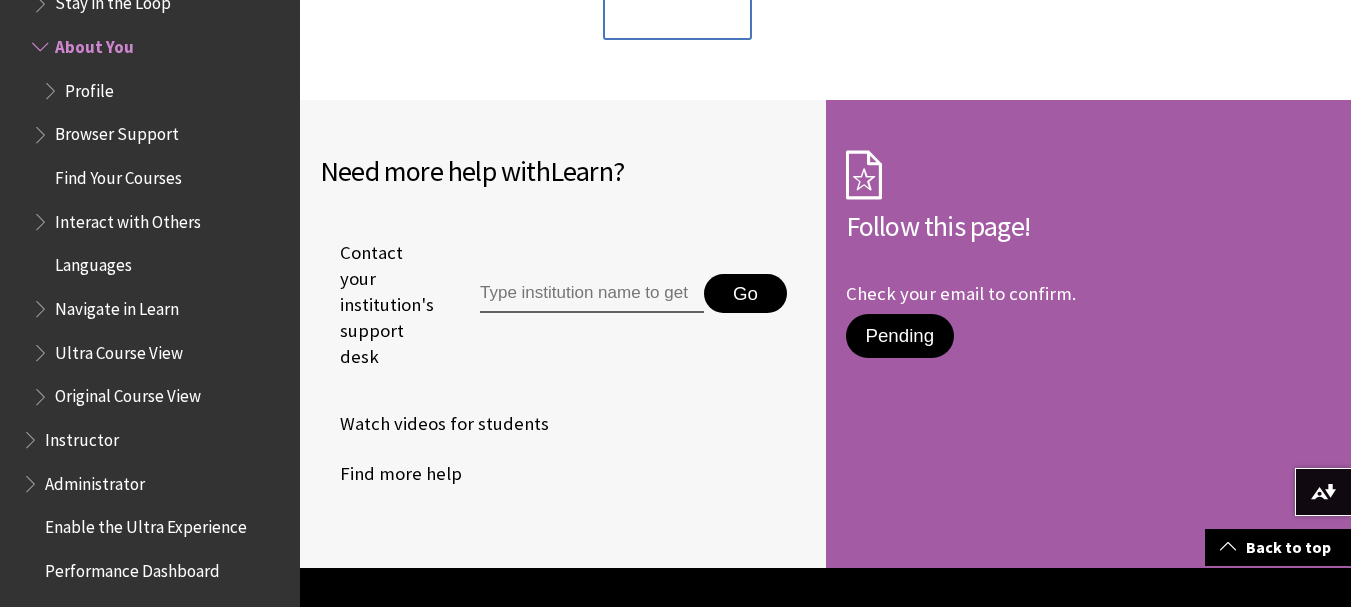 click on "Profile" at bounding box center [89, 87] 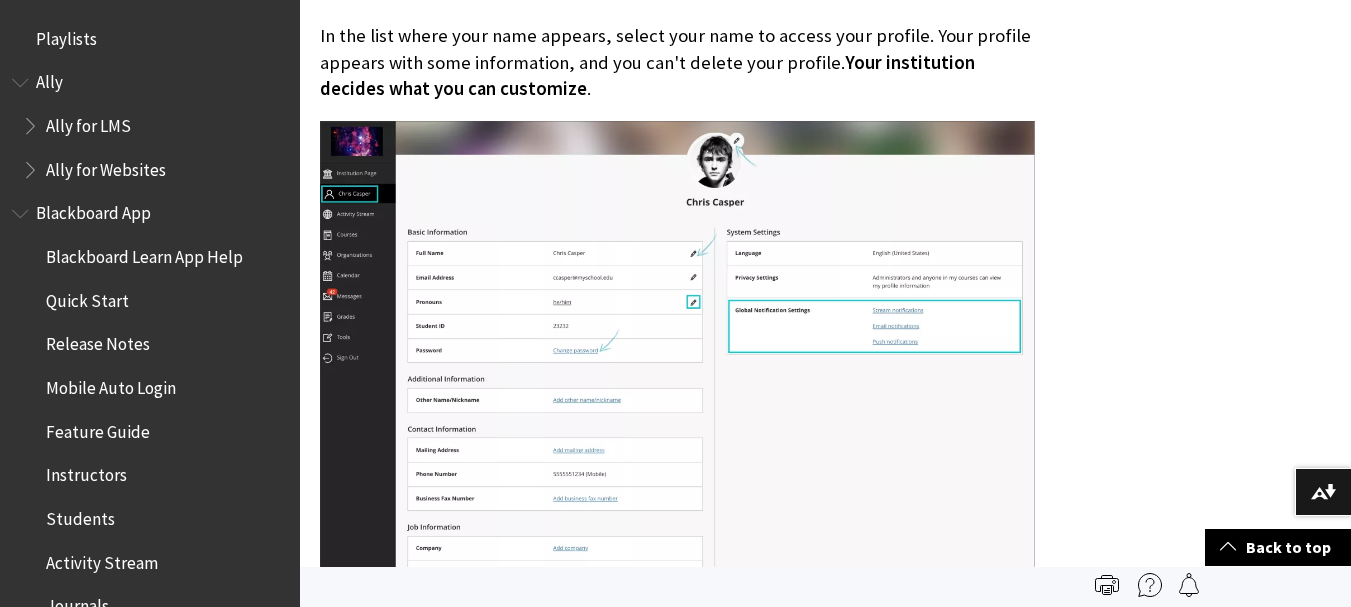 scroll, scrollTop: 700, scrollLeft: 0, axis: vertical 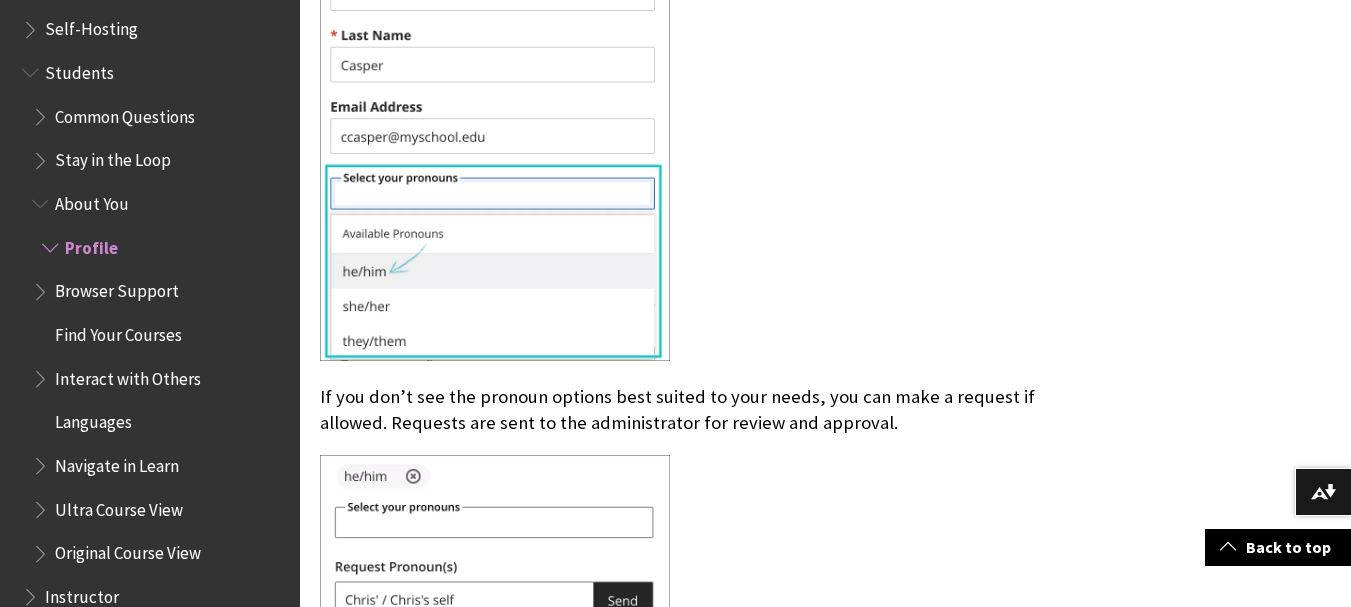 click on "Browser Support" at bounding box center (117, 288) 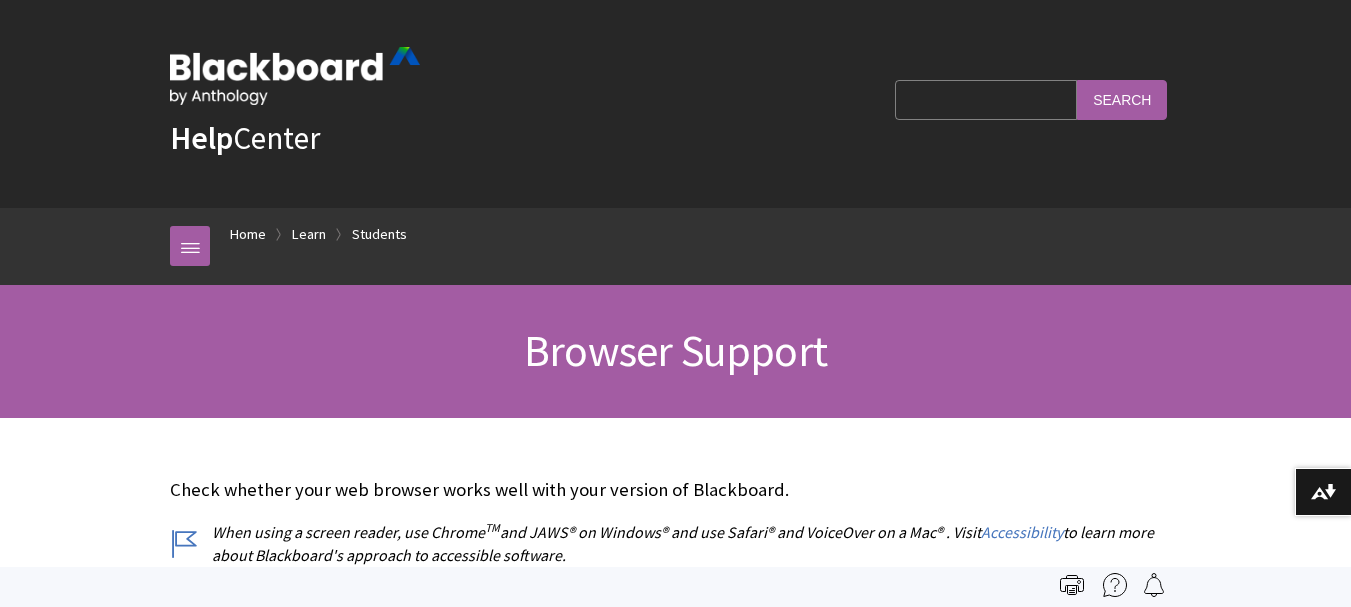 scroll, scrollTop: 401, scrollLeft: 0, axis: vertical 